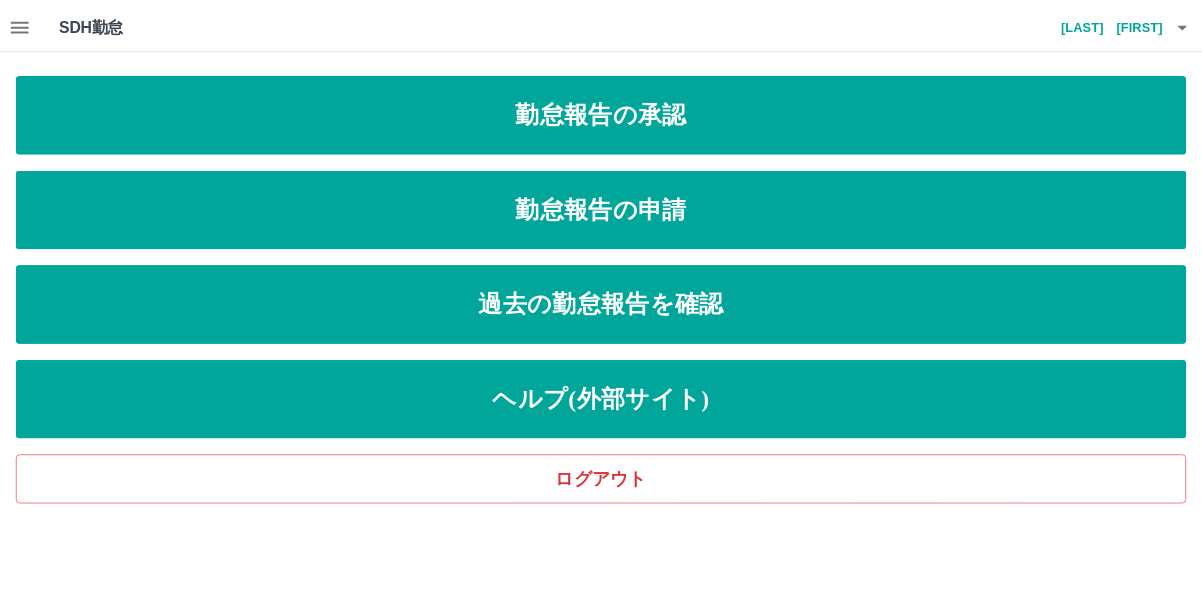 scroll, scrollTop: 0, scrollLeft: 0, axis: both 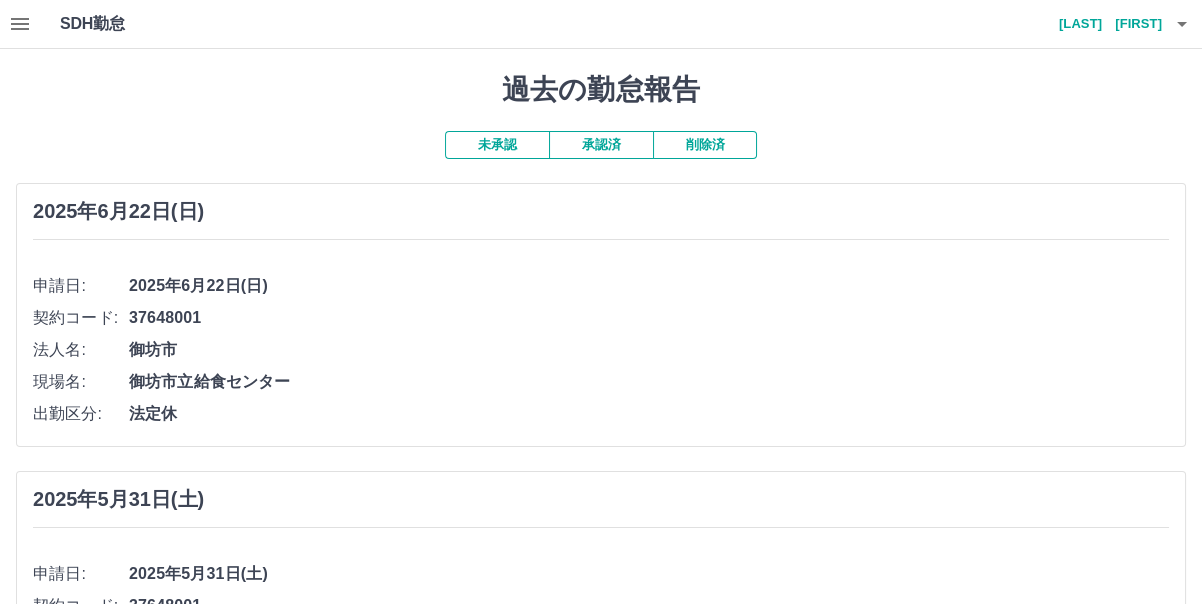 click at bounding box center [601, 302] 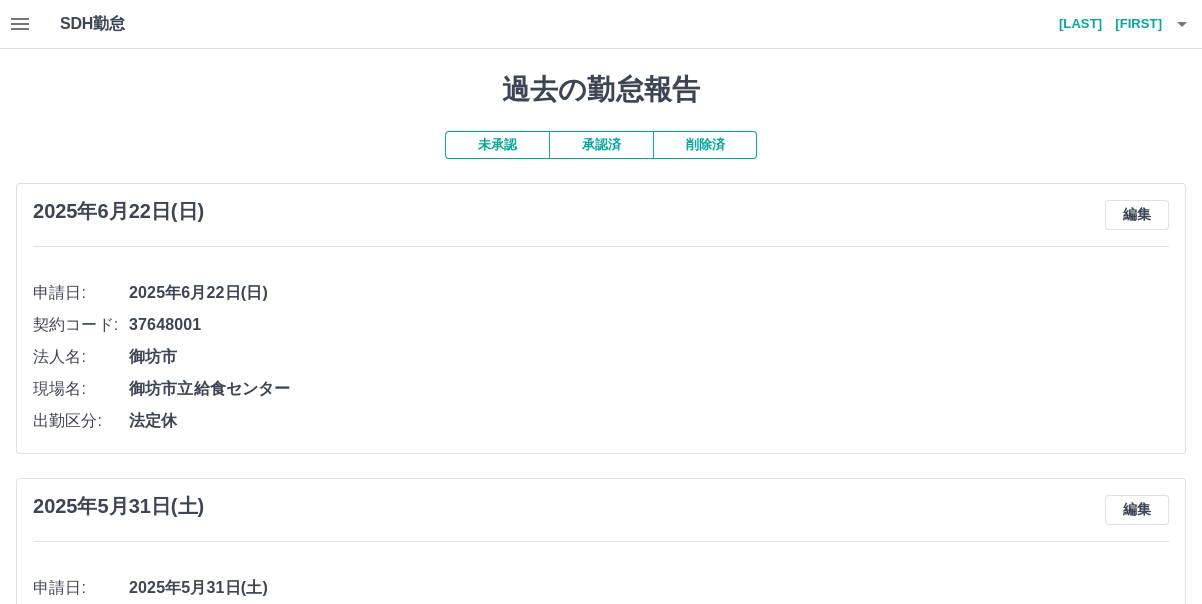 click on "承認済" at bounding box center (601, 145) 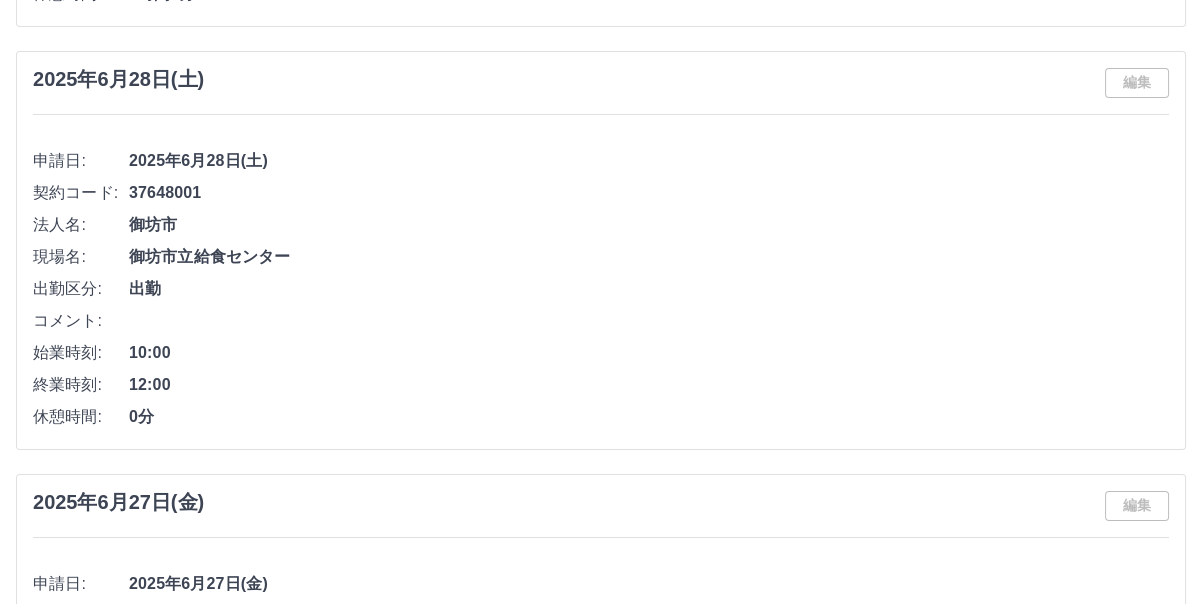 scroll, scrollTop: 0, scrollLeft: 0, axis: both 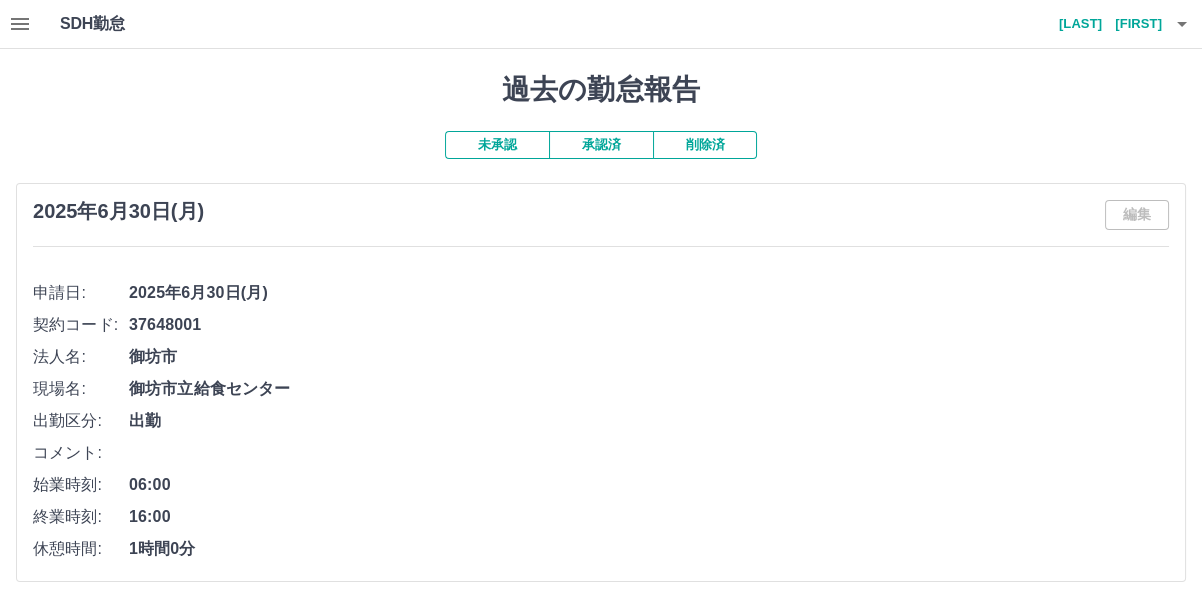 click at bounding box center (20, 24) 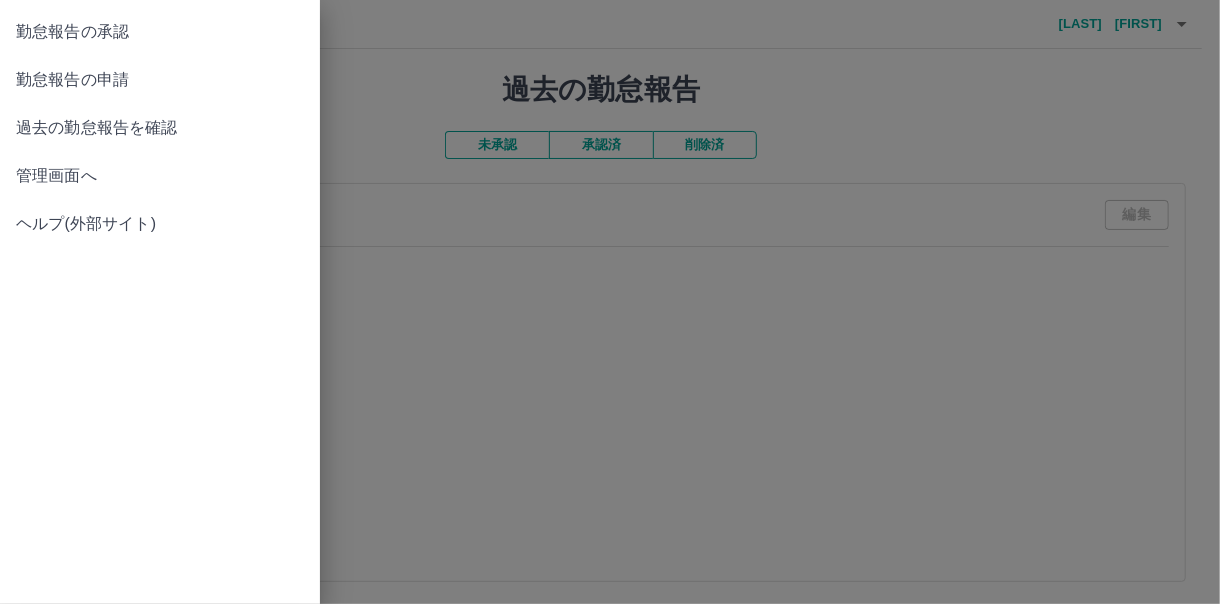 click on "管理画面へ" at bounding box center [160, 32] 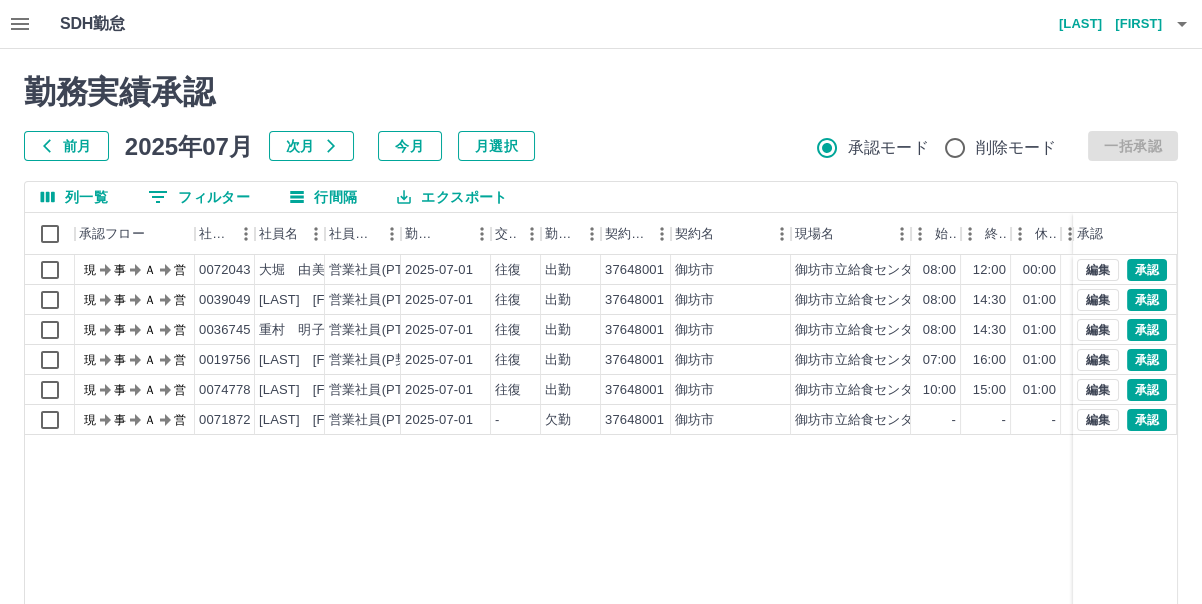 click on "前月" at bounding box center (66, 146) 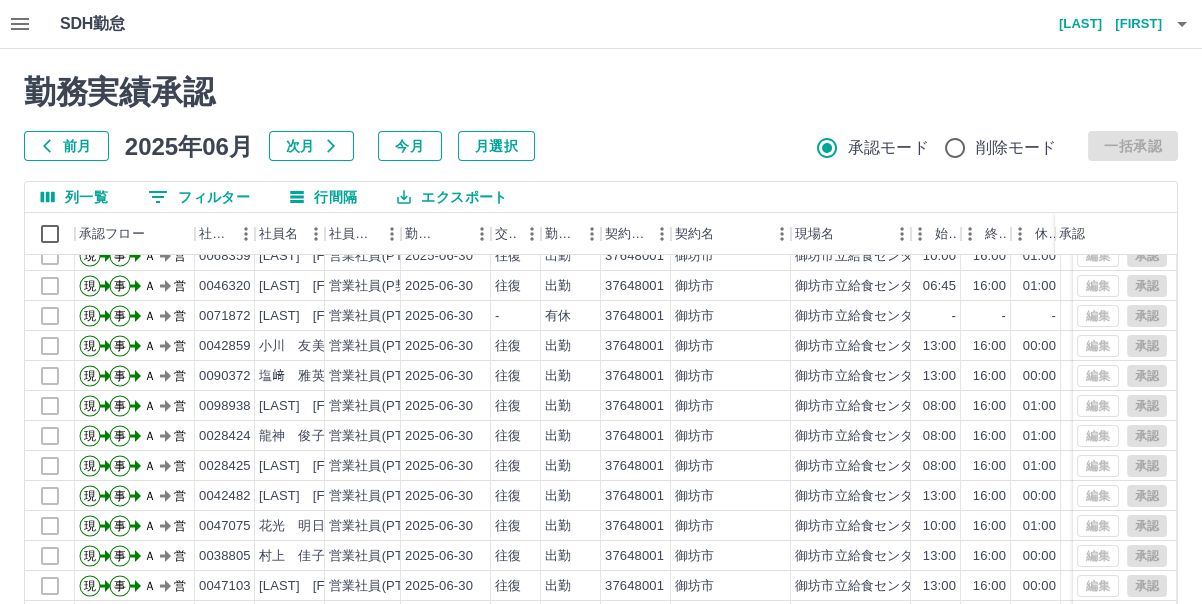 scroll, scrollTop: 105, scrollLeft: 0, axis: vertical 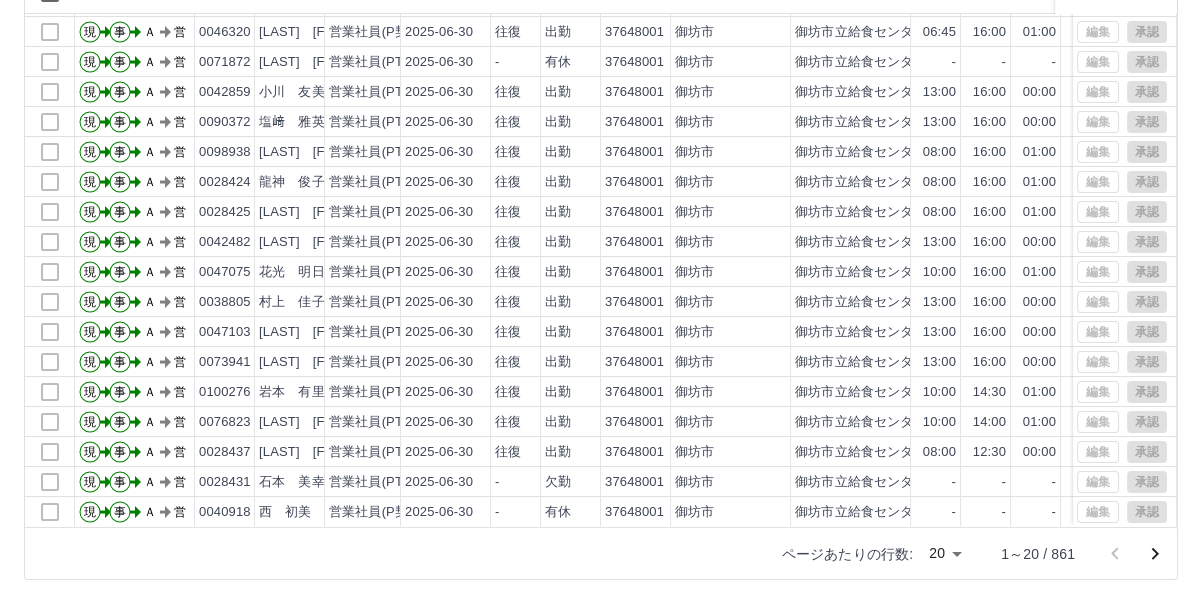click on "SDH勤怠 寺井　淳 勤務実績承認 前月 2025年06月 次月 今月 月選択 承認モード 削除モード 一括承認 列一覧 0 フィルター 行間隔 エクスポート 承認フロー 社員番号 社員名 社員区分 勤務日 交通費 勤務区分 契約コード 契約名 現場名 始業 終業 休憩 所定開始 所定終業 所定休憩 拘束 勤務 承認 現 事 Ａ 営 0028442 川　睦巳 営業社員(PT契約) 2025-06-30 往復 出勤 37648001 [CITY] [SITE_NAME] 10:00 16:00 01:00 10:00 16:00 01:00 06:00 05:00 現 事 Ａ 営 0068359 南　妙佳 営業社員(PT契約) 2025-06-30 往復 出勤 37648001 [CITY] [SITE_NAME] 10:00 16:00 01:00 10:00 16:00 01:00 06:00 05:00 現 事 Ａ 営 0046320 久保　さゆり 営業社員(P契約) 2025-06-30 往復 出勤 37648001 [CITY] [SITE_NAME] 06:45 16:00 01:00 06:45 15:45 01:00 09:15 08:15 現 事 Ａ 営 0071872 阪本　道信 営業社員(PT契約) 2025-06-30  -  -" at bounding box center (601, 181) 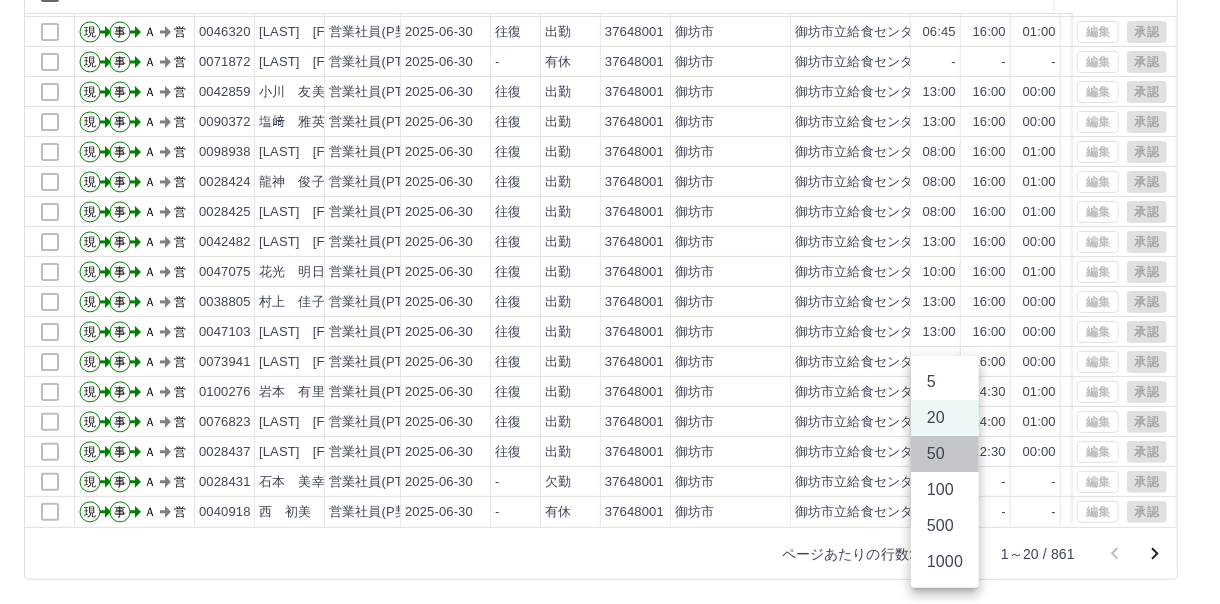 click on "50" at bounding box center [945, 454] 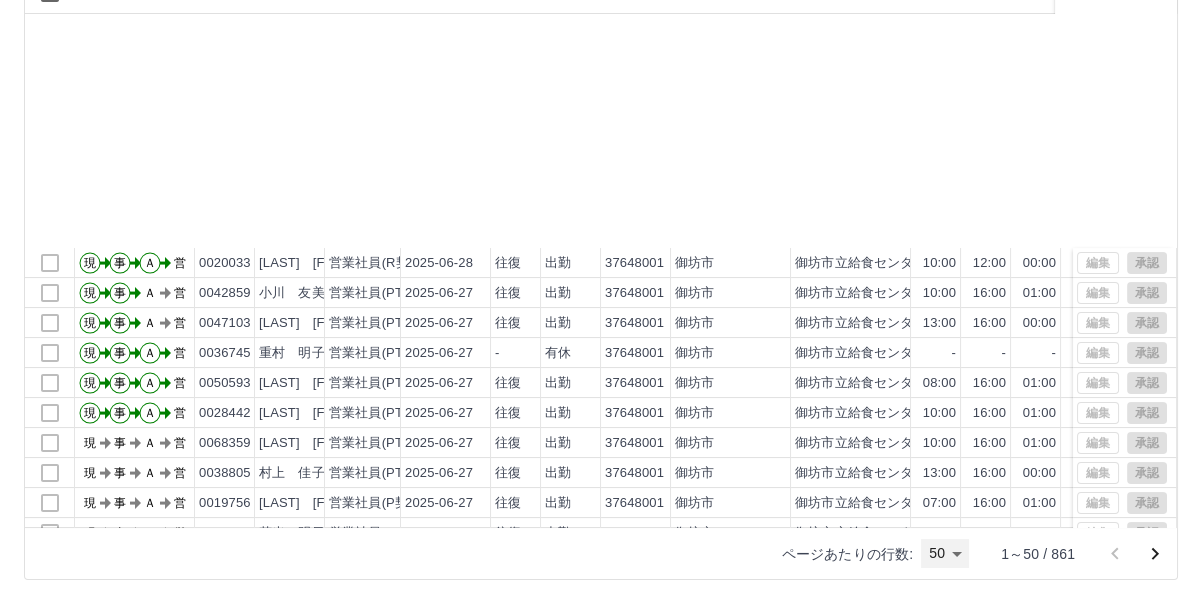 scroll, scrollTop: 1005, scrollLeft: 0, axis: vertical 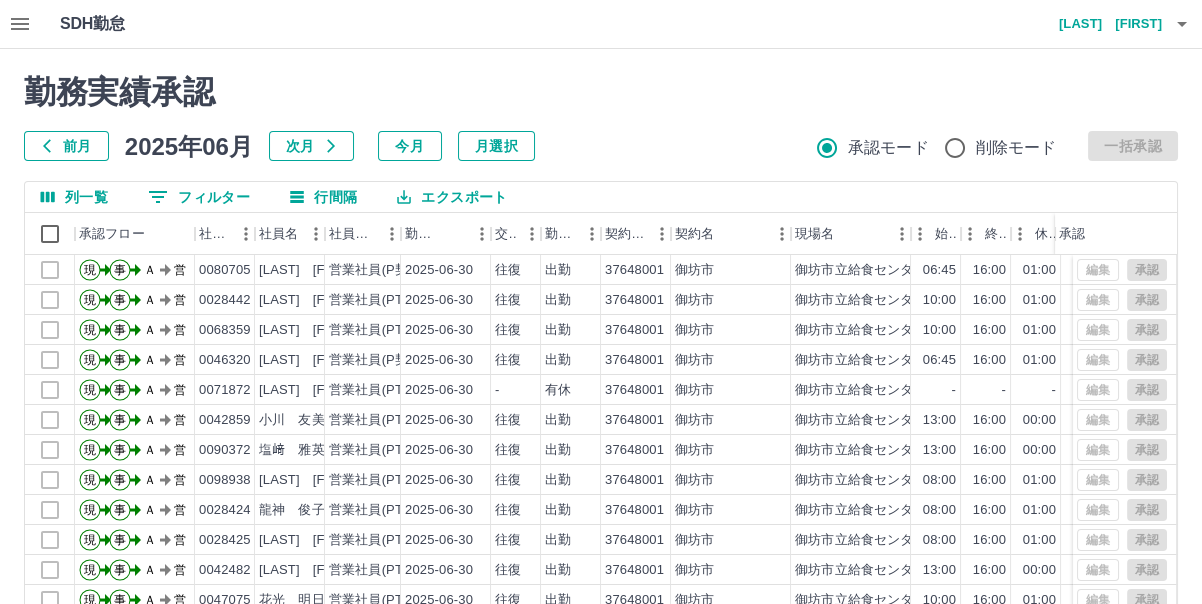 click at bounding box center [20, 24] 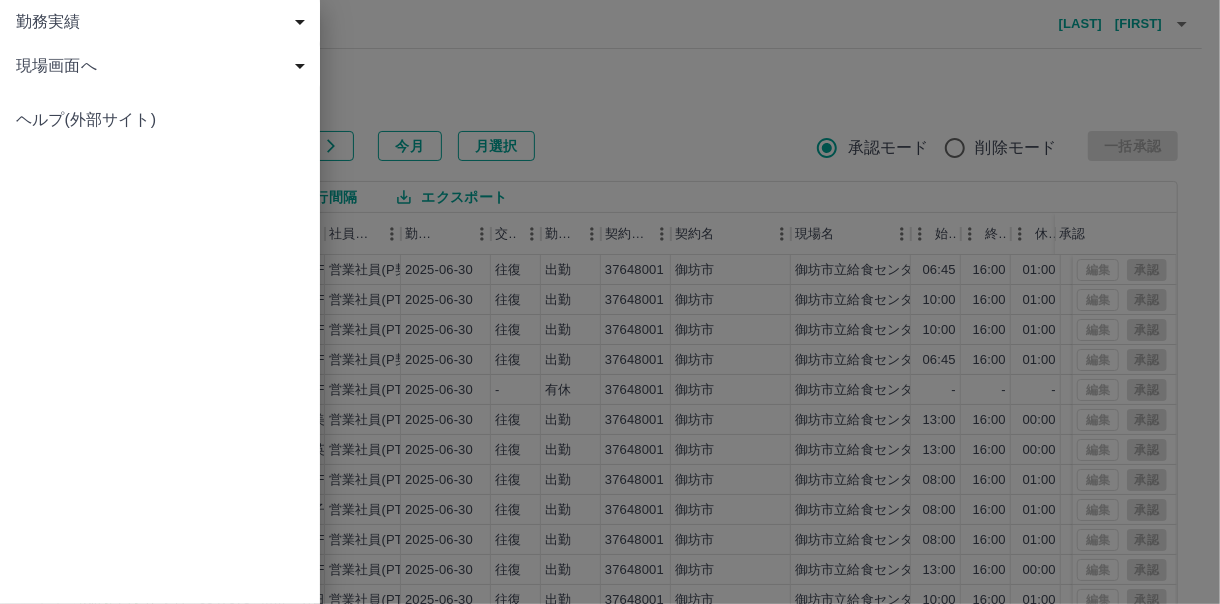 click on "現場画面へ" at bounding box center (164, 22) 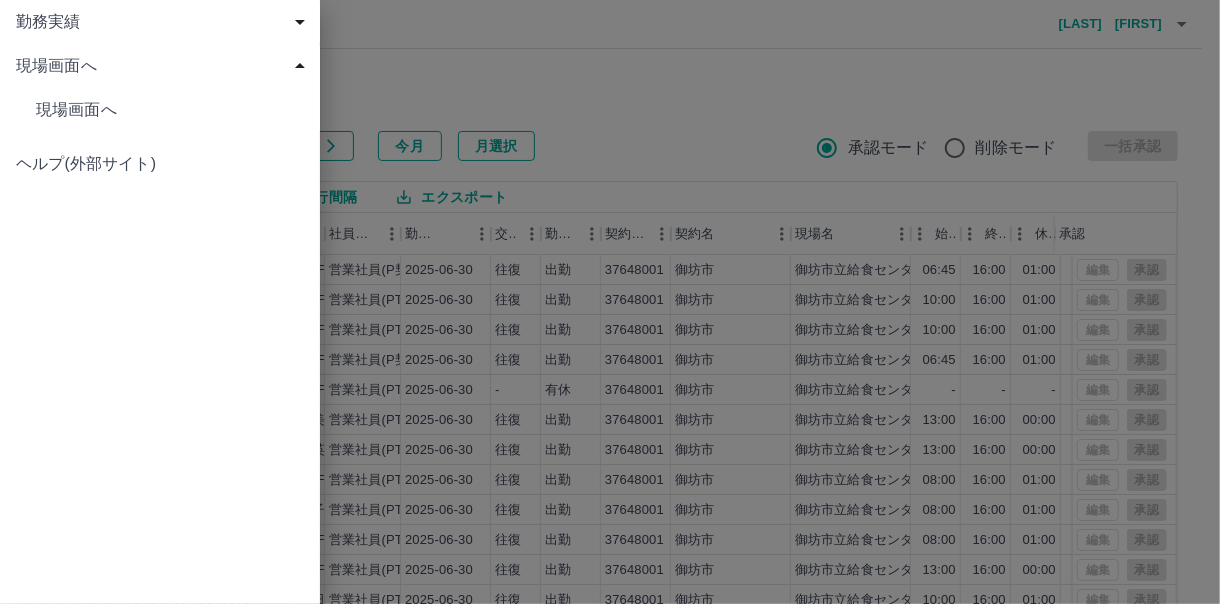 click on "現場画面へ" at bounding box center (170, 110) 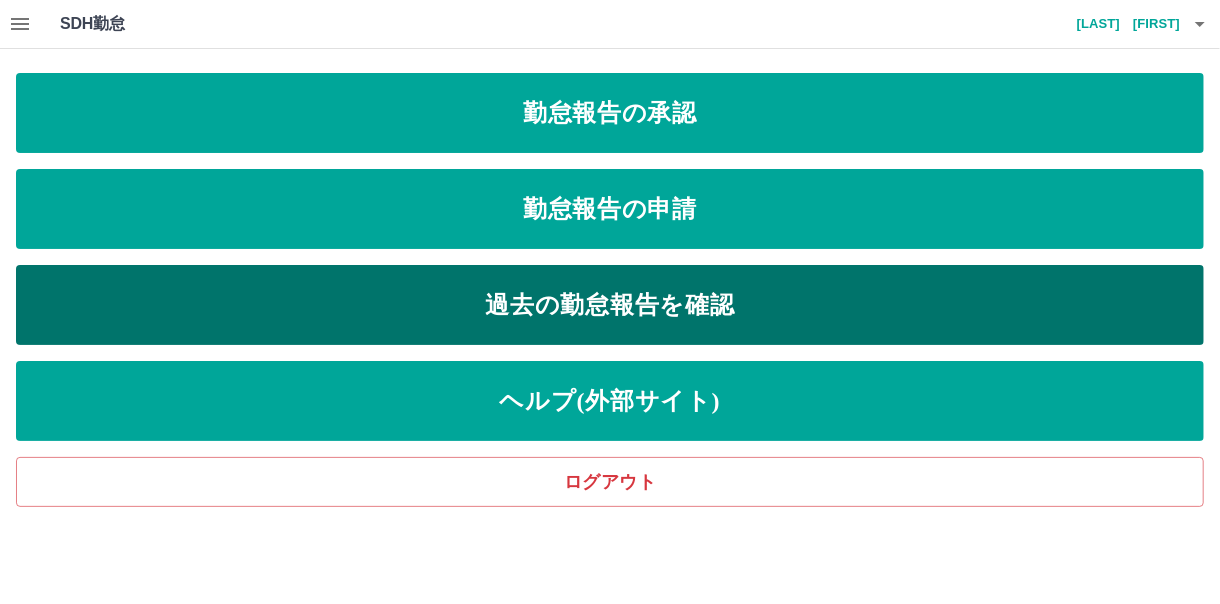 click on "過去の勤怠報告を確認" at bounding box center [610, 113] 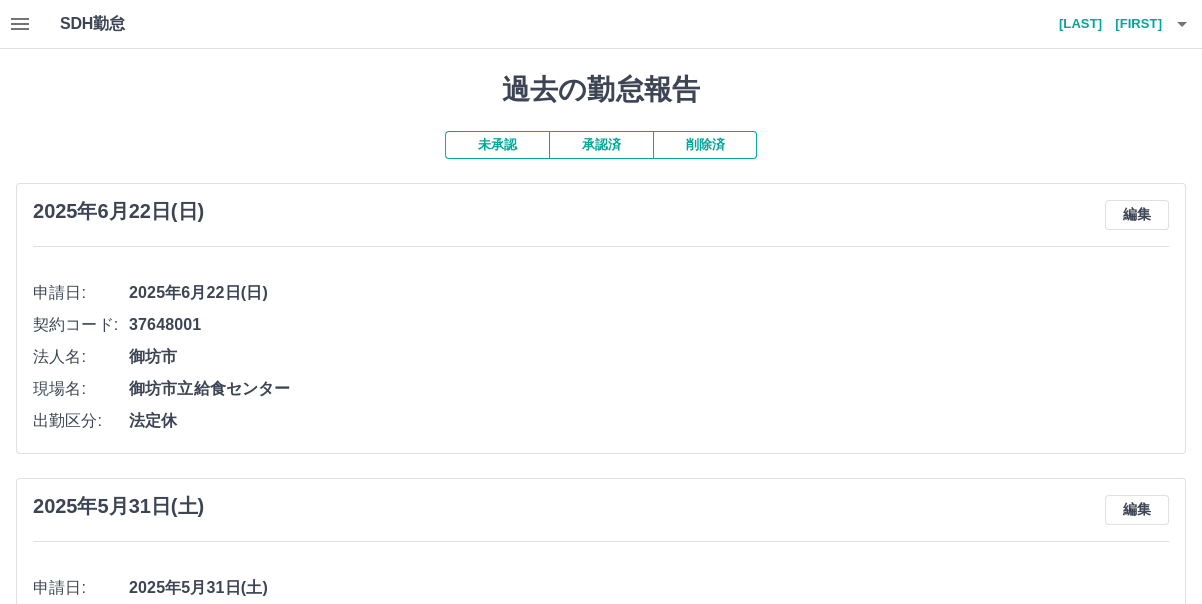 click on "過去の勤怠報告 未承認 承認済 削除済 2025年6月22日(日) 編集 申請日: 2025年6月22日(日) 契約コード: 37648001 法人名: [CITY] 現場名: [SITE_NAME] 出勤区分: 法定休 2025年5月31日(土) 編集 申請日: 2025年5月31日(土) 契約コード: 37648001 法人名: [CITY] 現場名: [SITE_NAME] 出勤区分: 休日 2025年5月16日(金) 編集 申請日: 2025年5月16日(金) 契約コード: 37648001 法人名: [CITY] 現場名: [SITE_NAME] 出勤区分: 休日 2025年4月29日(火) 編集 申請日: 2025年4月29日(火) 契約コード: 37648001 法人名: [CITY] 現場名: [SITE_NAME] 出勤区分: 休日 2025年4月27日(日) 編集 申請日: 2025年4月27日(日) 契約コード: 37648001 法人名: [CITY] 現場名: [SITE_NAME] 出勤区分: 法定休 2025年4月26日(土) 編集 申請日: 2025年4月26日(土) 契約コード: 37648001 法人名: [CITY] 休日" at bounding box center [601, 2476] 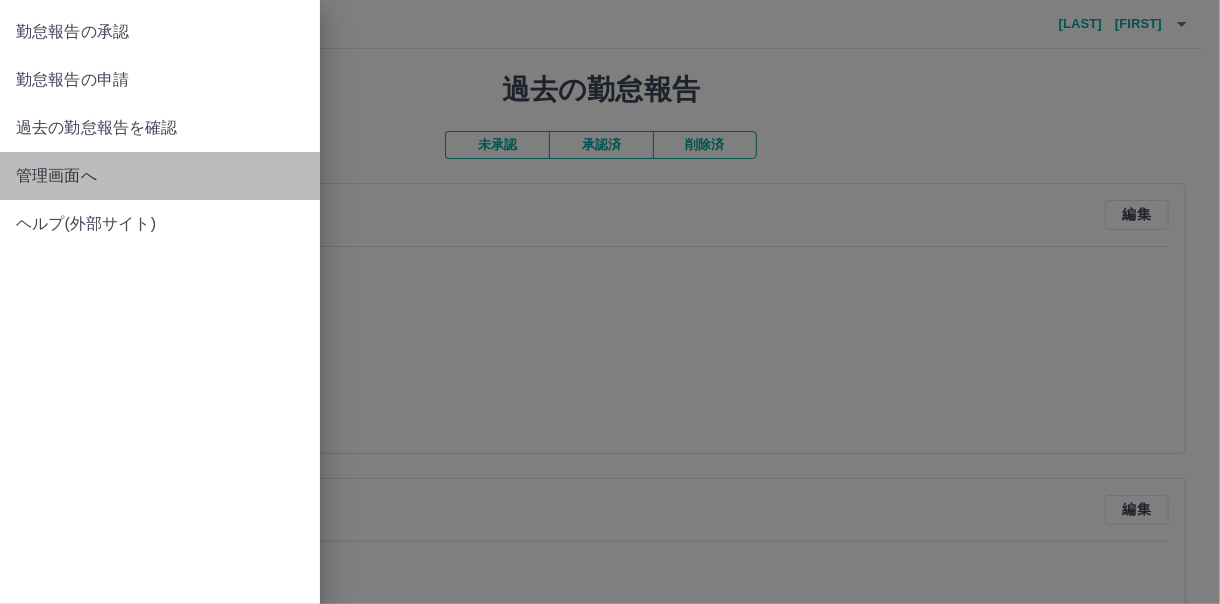 click on "管理画面へ" at bounding box center [160, 32] 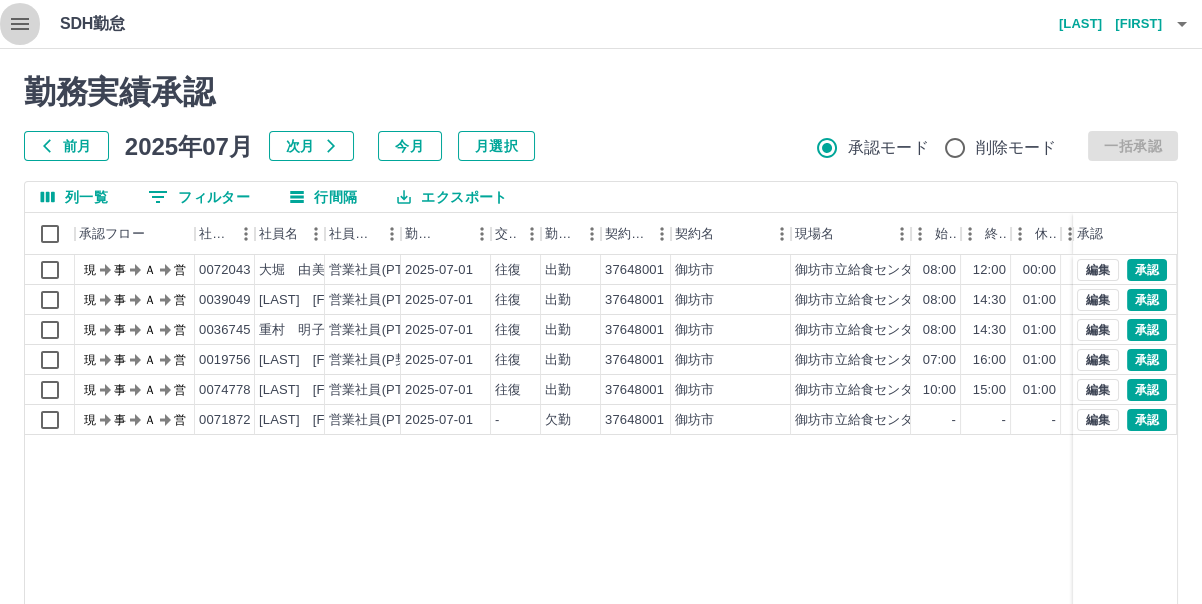click at bounding box center [20, 24] 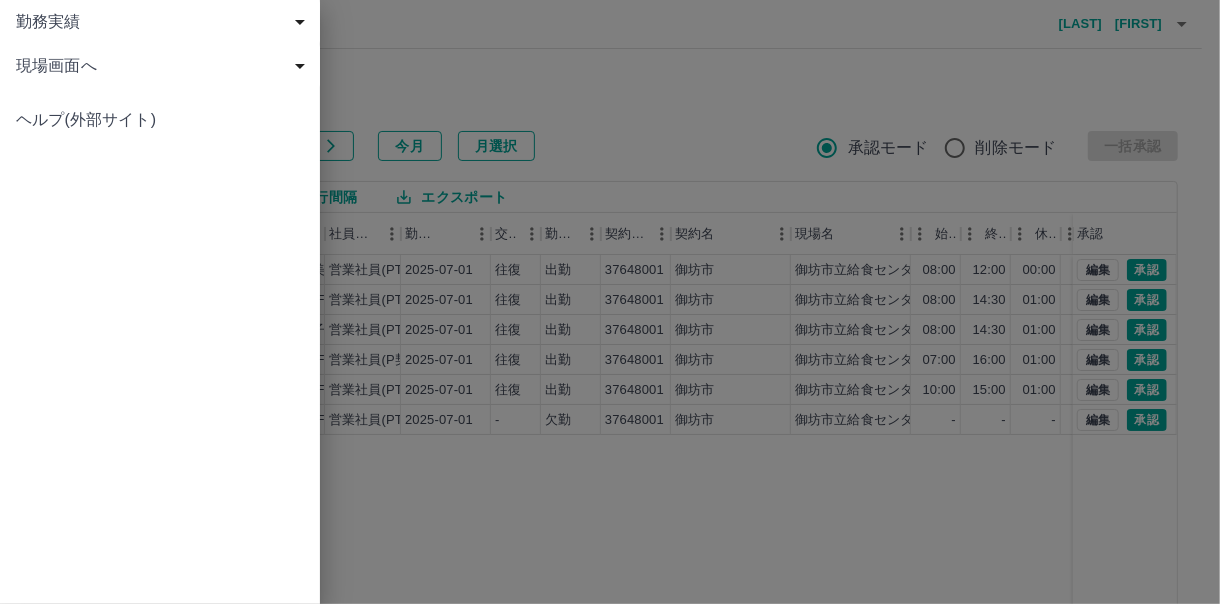 click on "現場画面へ" at bounding box center (164, 22) 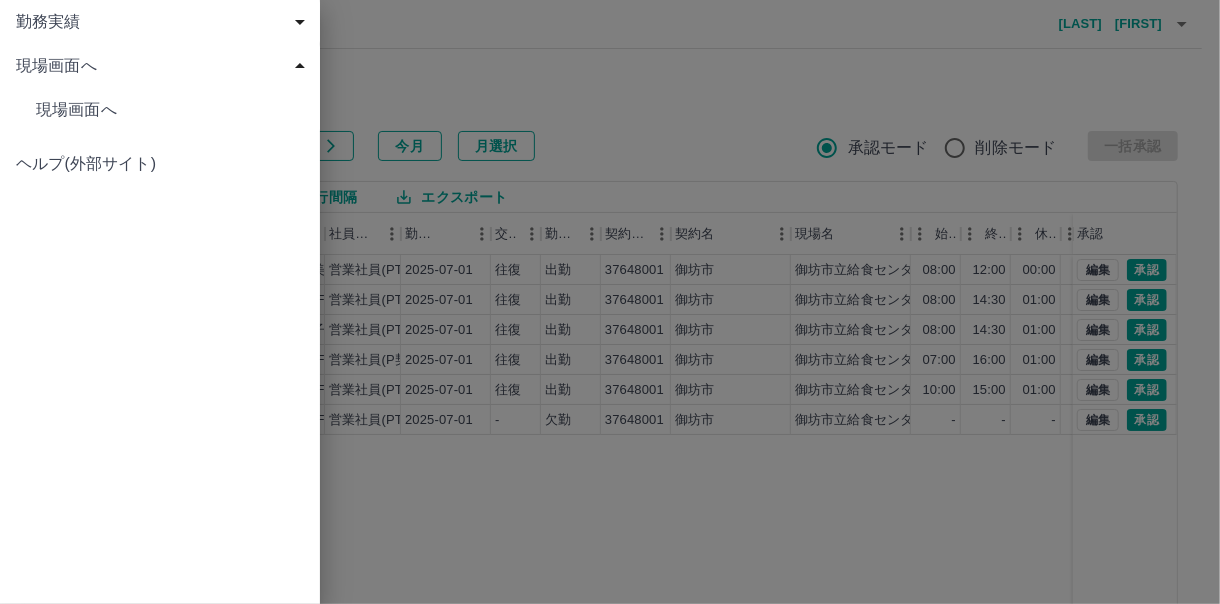 click on "現場画面へ" at bounding box center [170, 110] 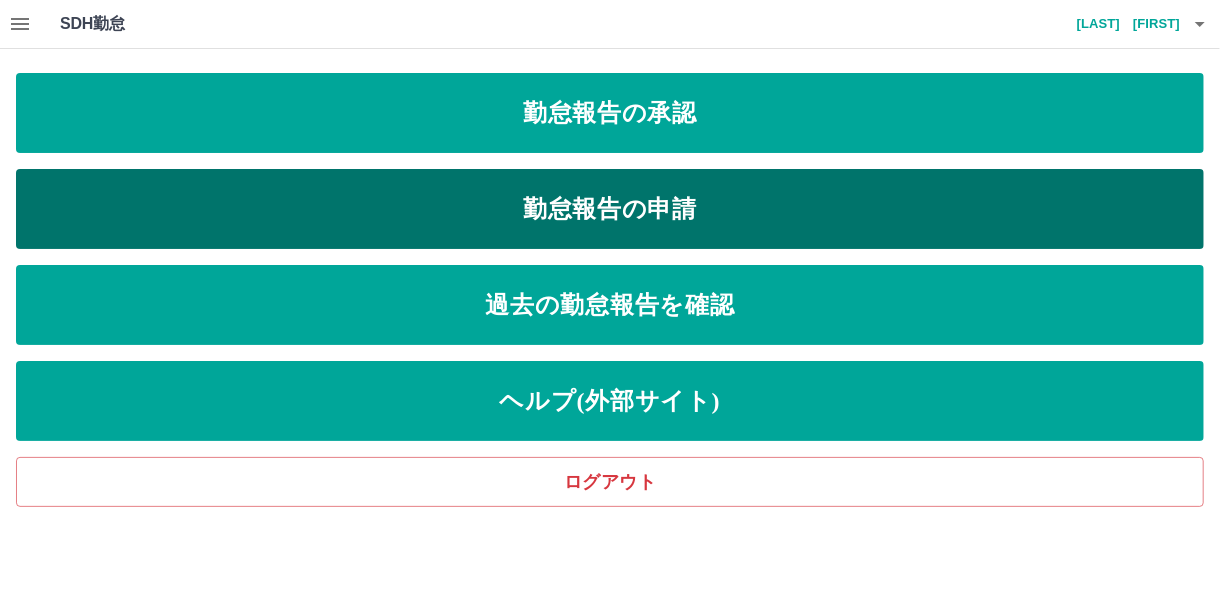click on "勤怠報告の申請" at bounding box center [610, 113] 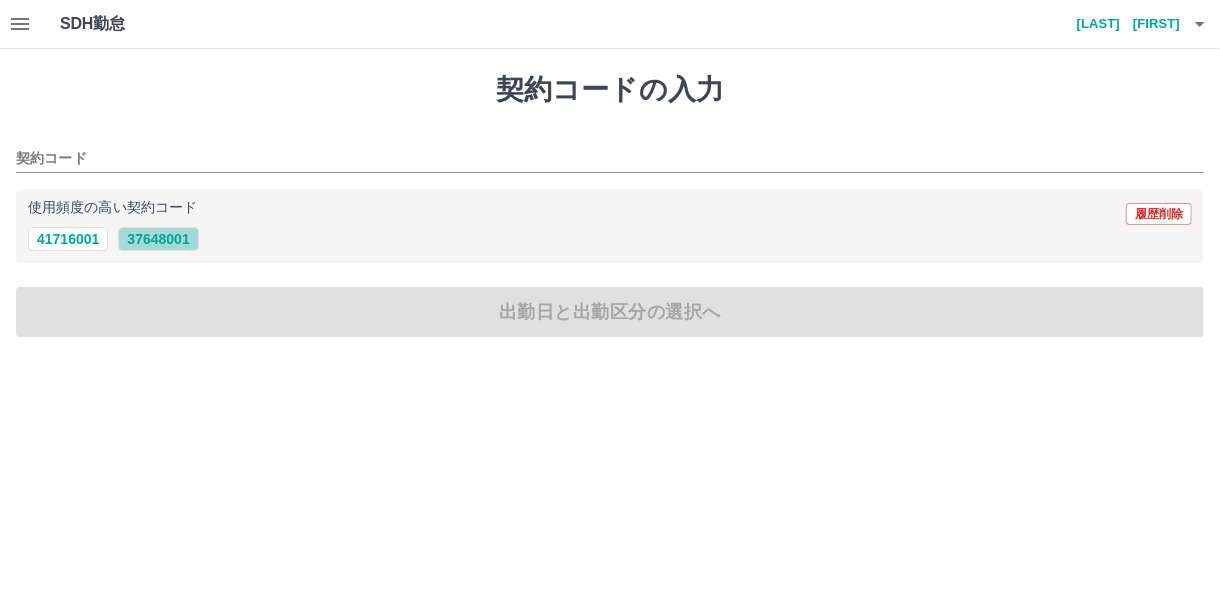 click on "37648001" at bounding box center [158, 239] 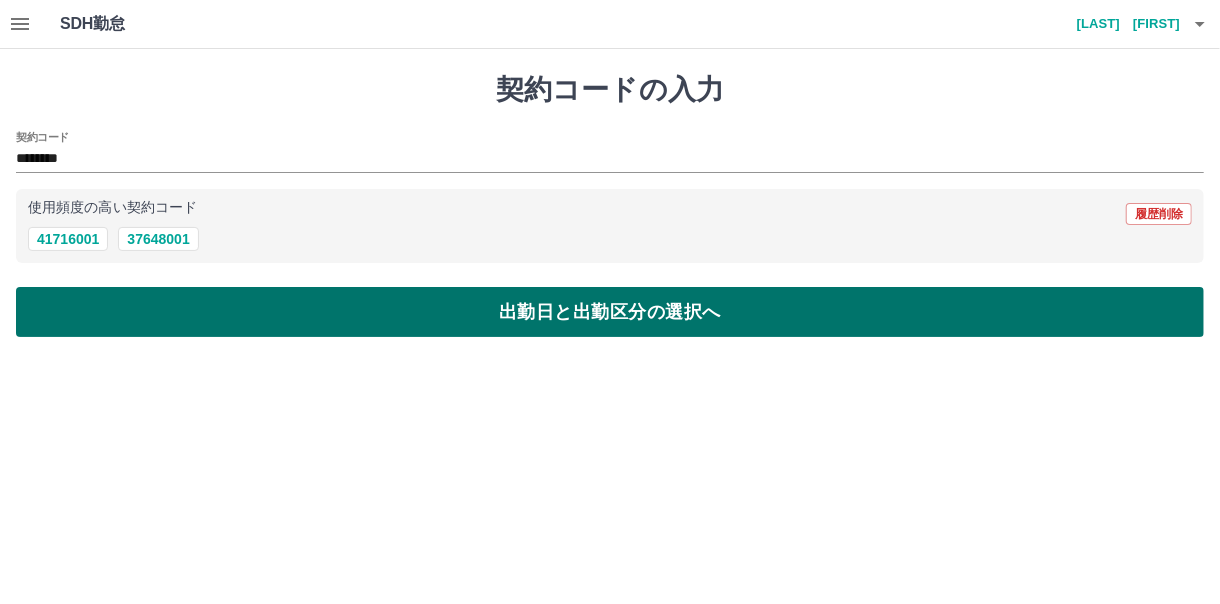 click on "出勤日と出勤区分の選択へ" at bounding box center [610, 312] 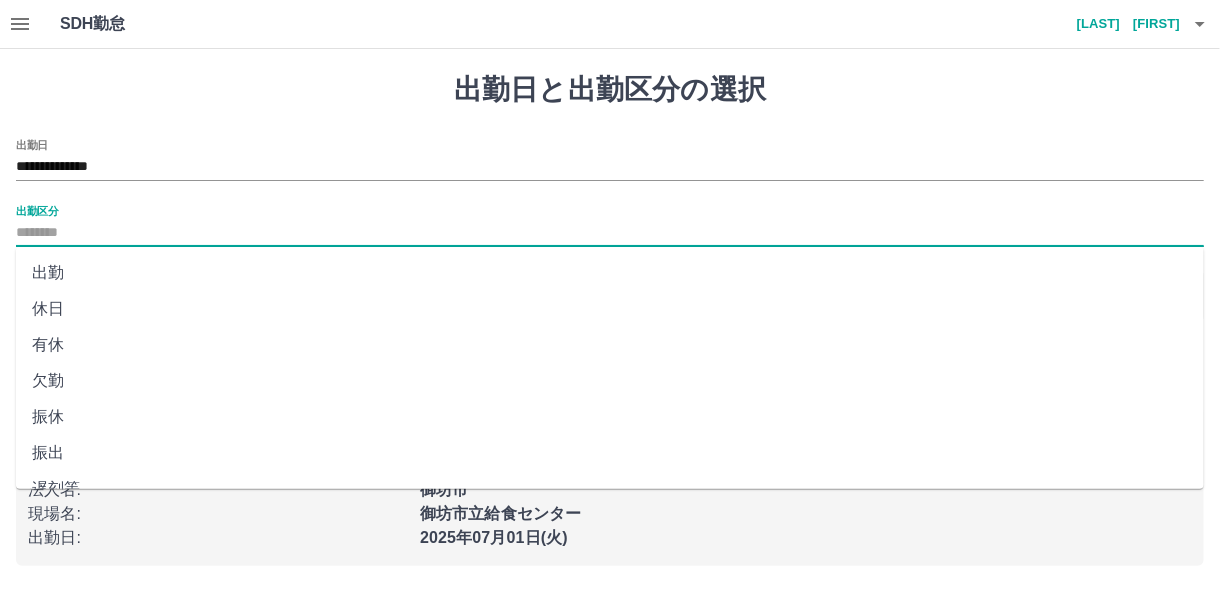 click on "出勤区分" at bounding box center (610, 233) 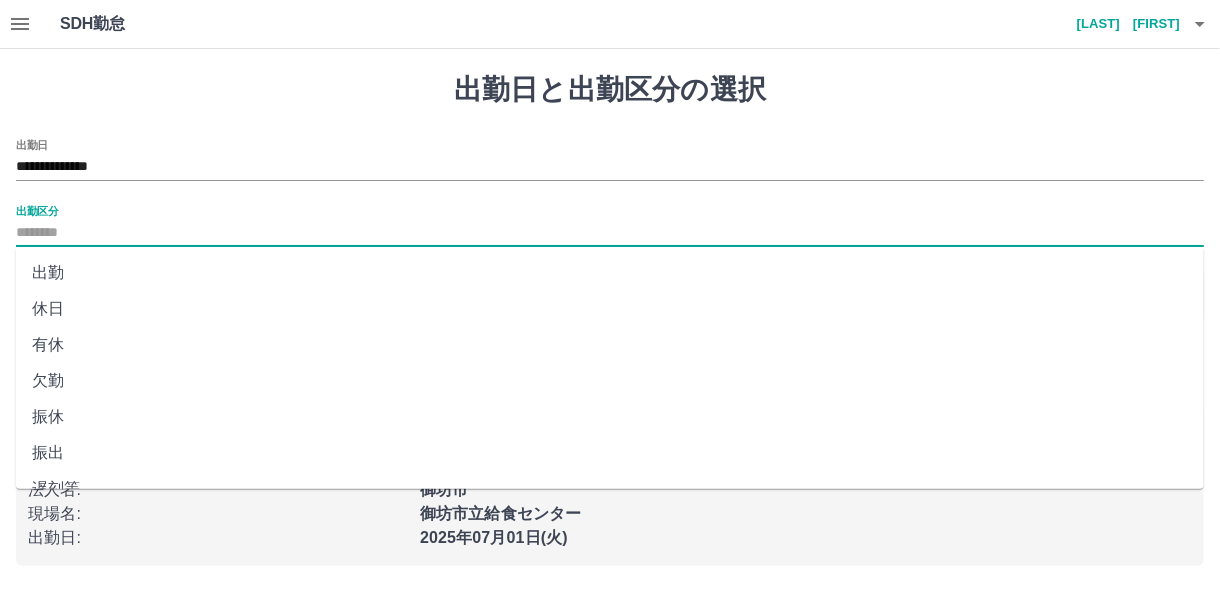 click on "出勤" at bounding box center [610, 273] 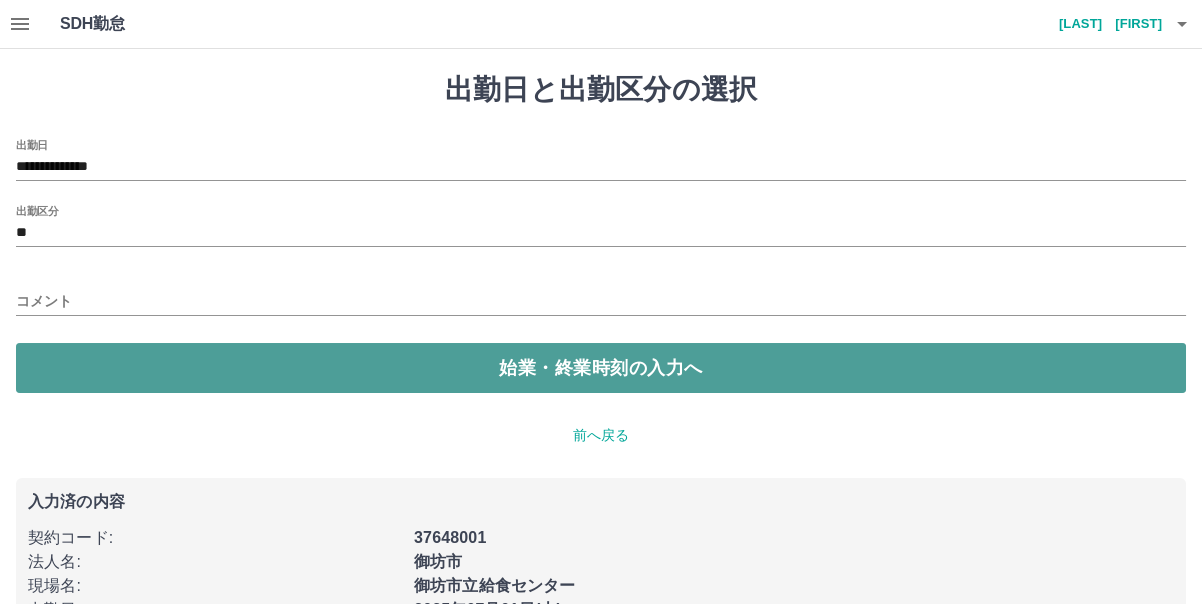 click on "始業・終業時刻の入力へ" at bounding box center [601, 368] 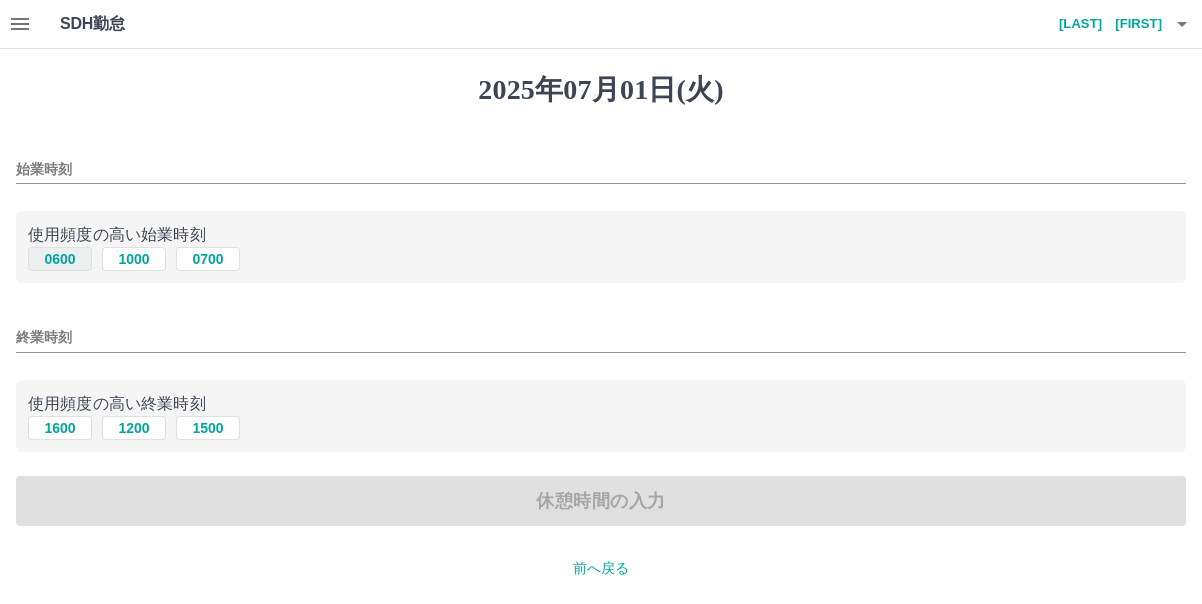 click on "0600" at bounding box center (60, 259) 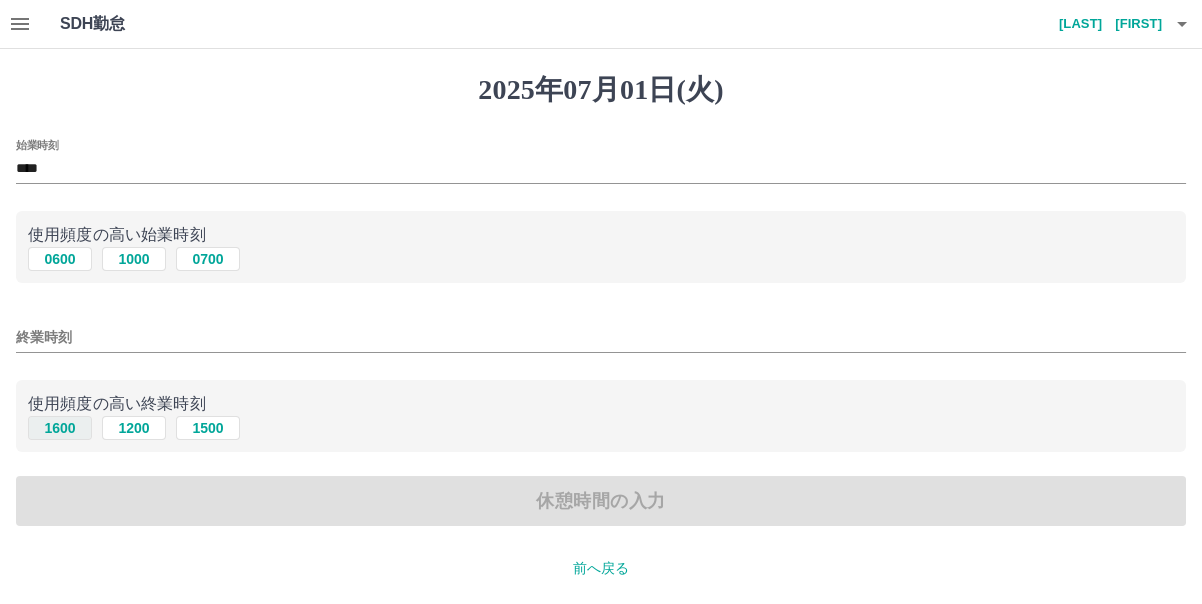 click on "1600" at bounding box center [60, 259] 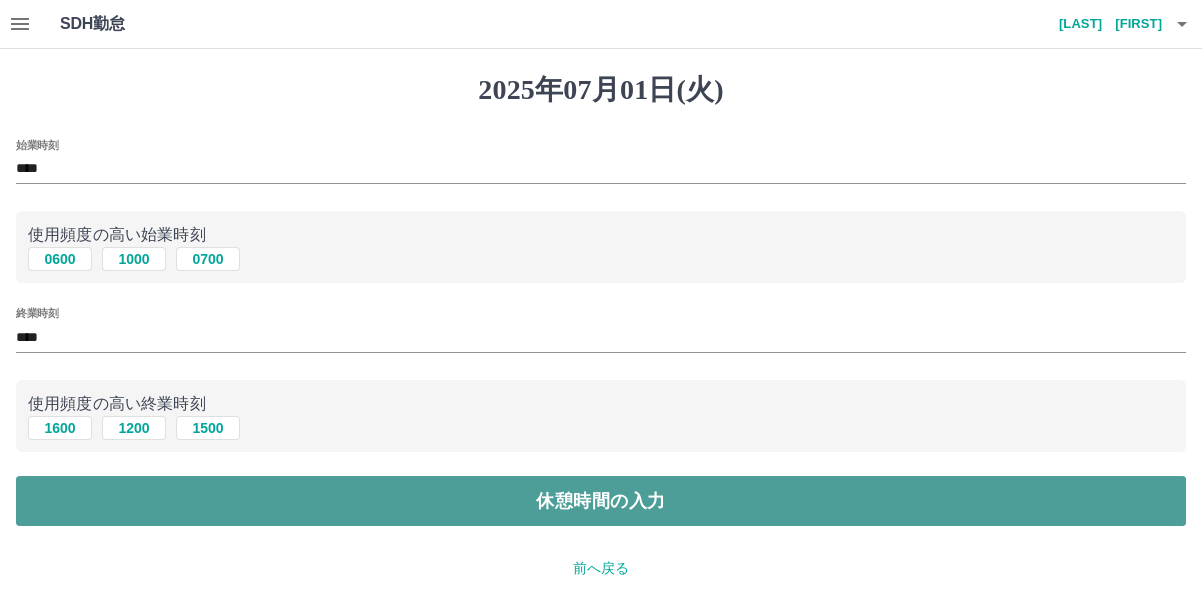 click on "休憩時間の入力" at bounding box center [601, 501] 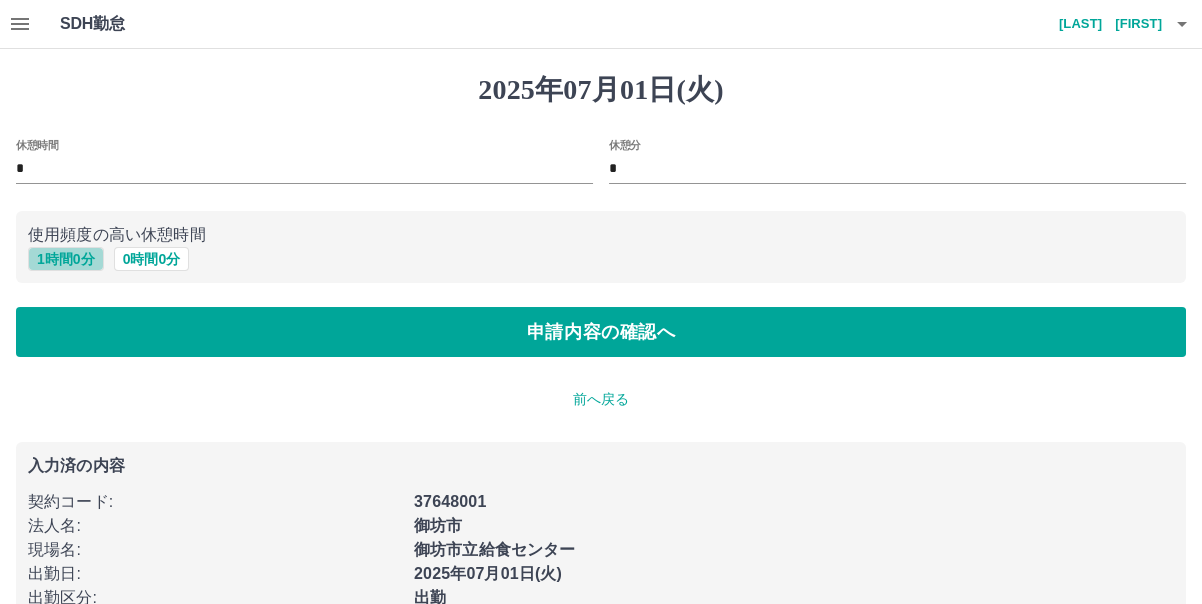 click on "1 時間 0 分" at bounding box center [66, 259] 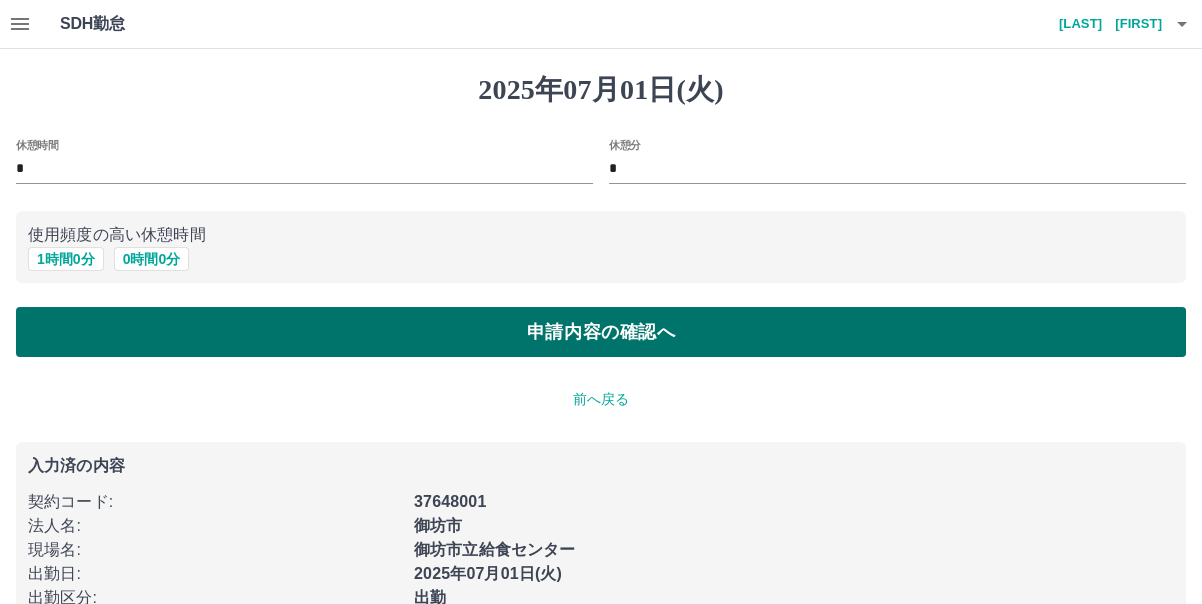 click on "申請内容の確認へ" at bounding box center [601, 332] 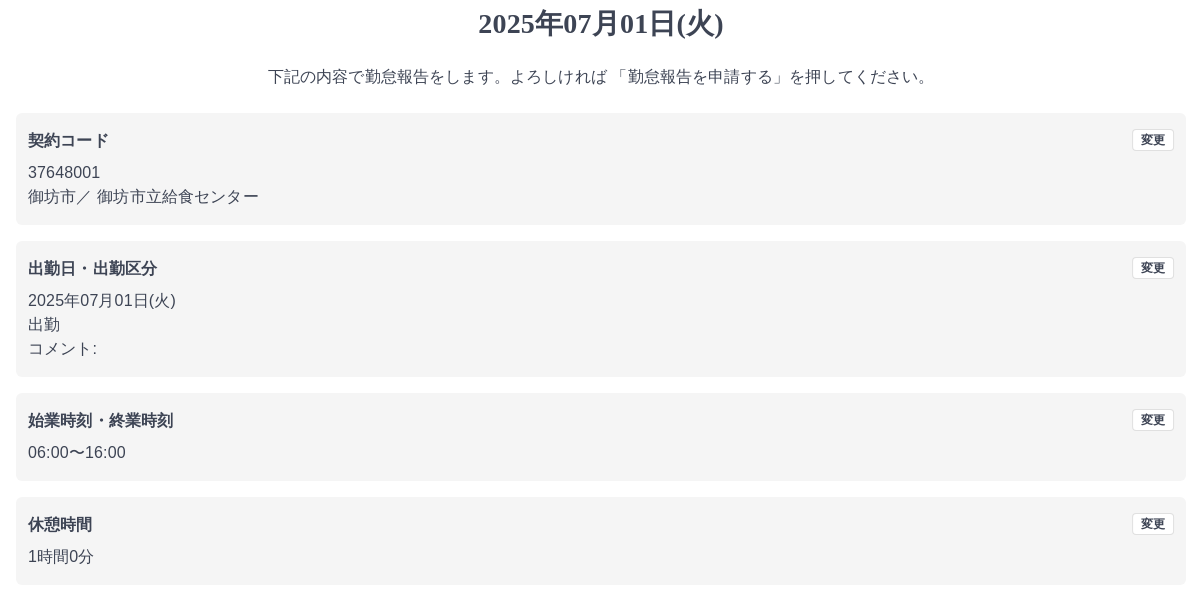scroll, scrollTop: 144, scrollLeft: 0, axis: vertical 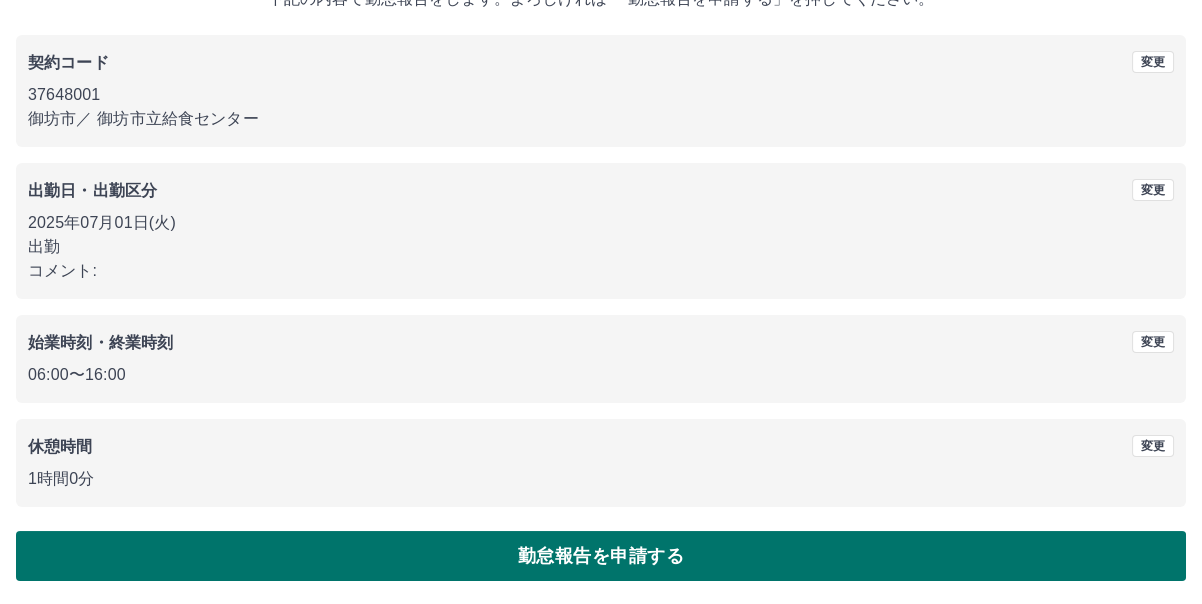 click on "勤怠報告を申請する" at bounding box center [601, 556] 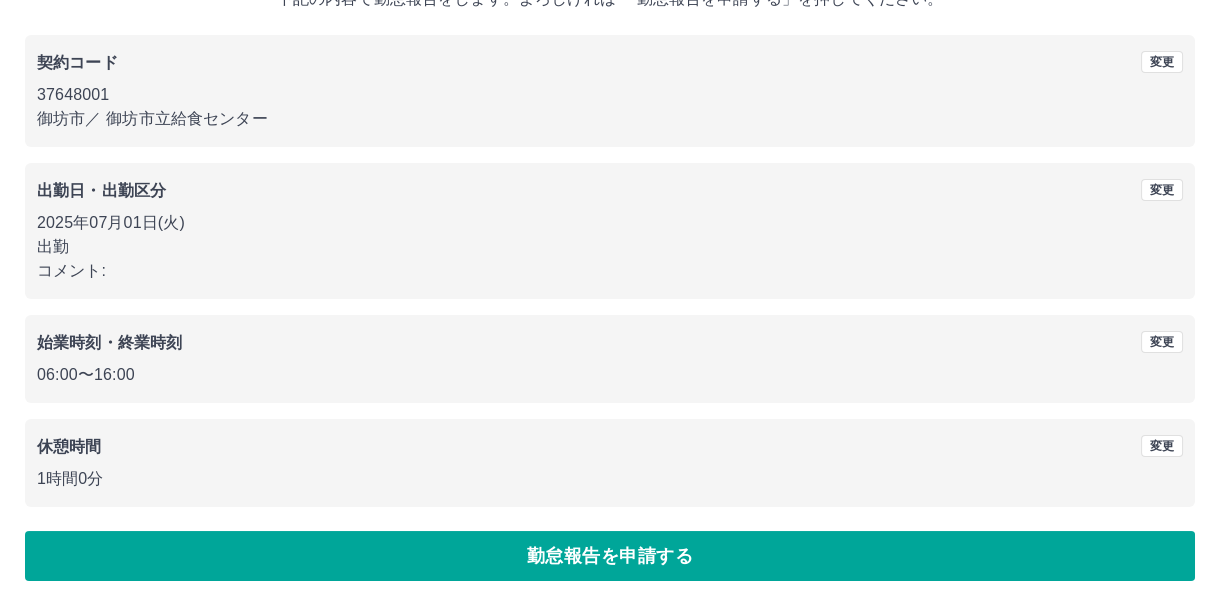 scroll, scrollTop: 0, scrollLeft: 0, axis: both 